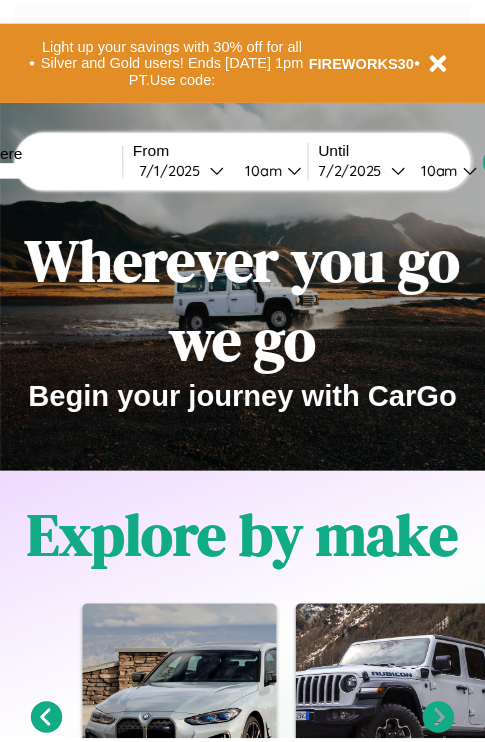 scroll, scrollTop: 0, scrollLeft: 0, axis: both 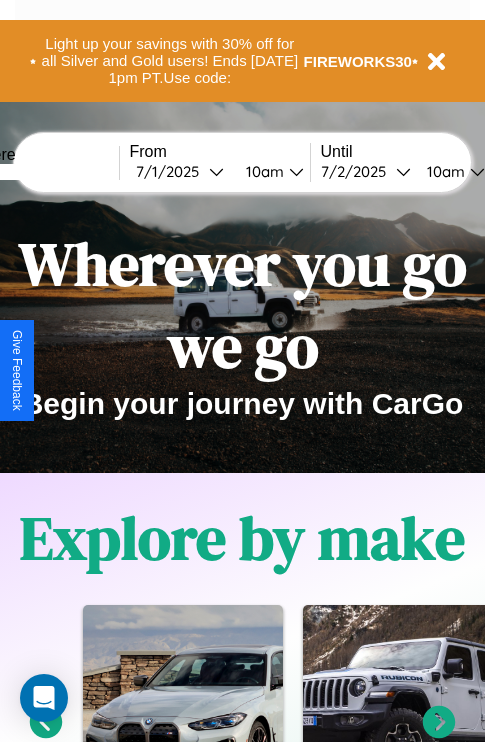 click at bounding box center (44, 172) 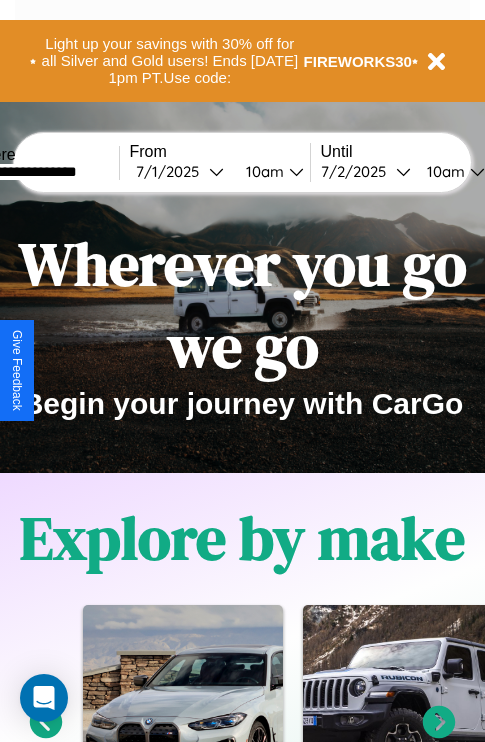 type on "**********" 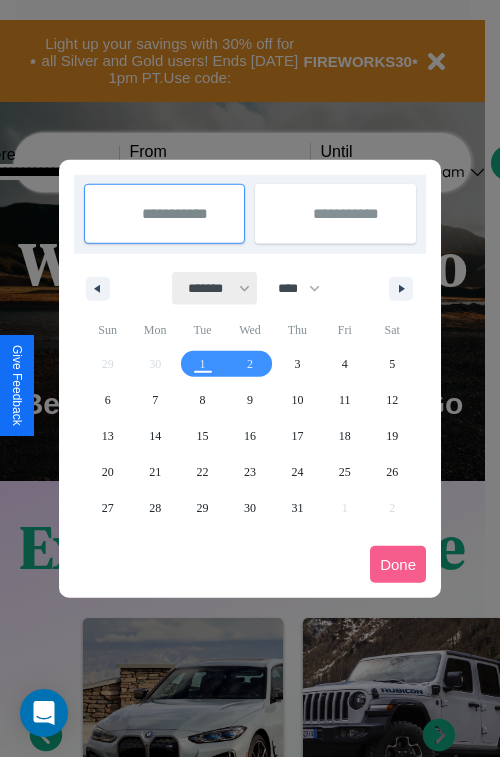 click on "******* ******** ***** ***** *** **** **** ****** ********* ******* ******** ********" at bounding box center (215, 288) 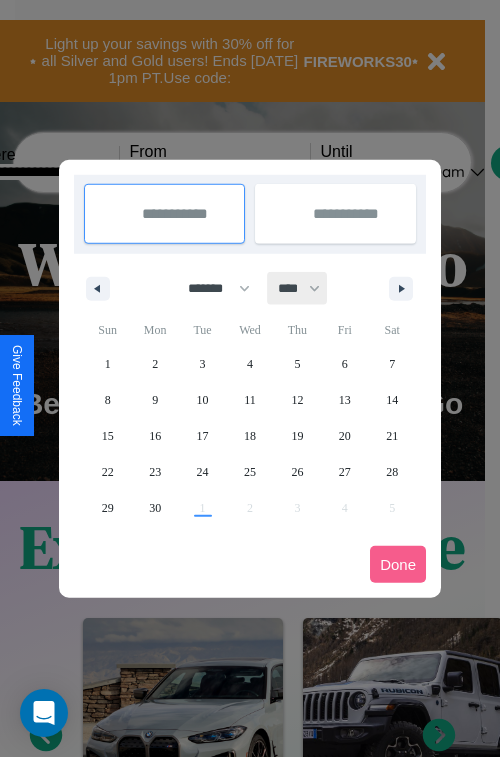 click on "**** **** **** **** **** **** **** **** **** **** **** **** **** **** **** **** **** **** **** **** **** **** **** **** **** **** **** **** **** **** **** **** **** **** **** **** **** **** **** **** **** **** **** **** **** **** **** **** **** **** **** **** **** **** **** **** **** **** **** **** **** **** **** **** **** **** **** **** **** **** **** **** **** **** **** **** **** **** **** **** **** **** **** **** **** **** **** **** **** **** **** **** **** **** **** **** **** **** **** **** **** **** **** **** **** **** **** **** **** **** **** **** **** **** **** **** **** **** **** **** ****" at bounding box center (298, 288) 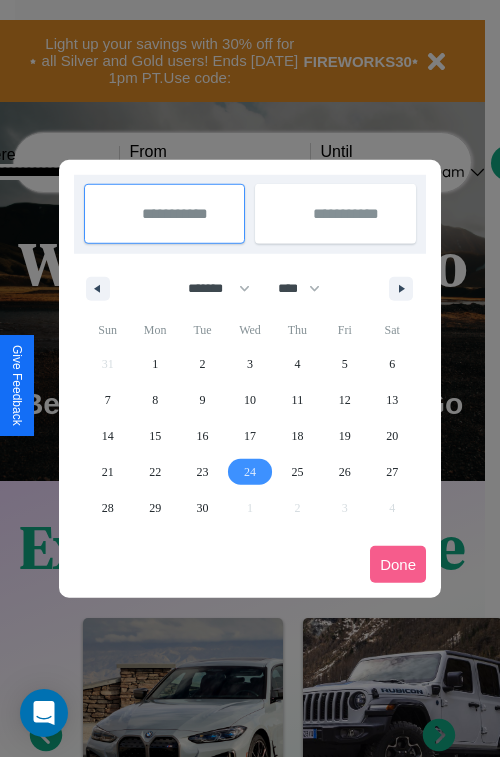 click on "24" at bounding box center [250, 472] 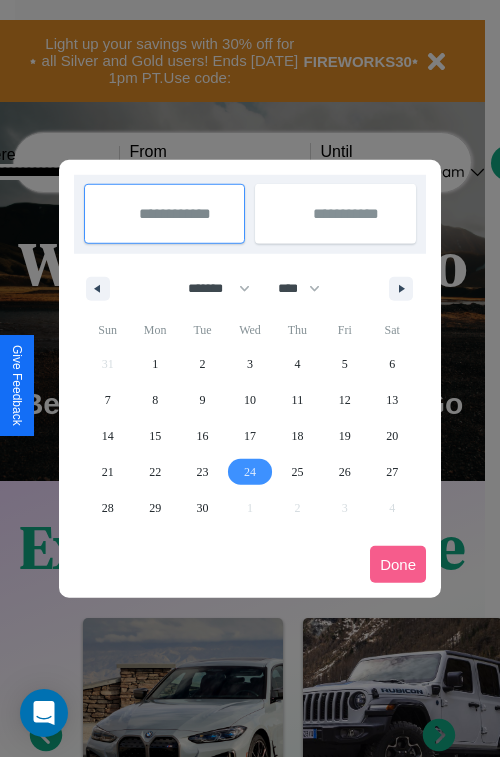 type on "**********" 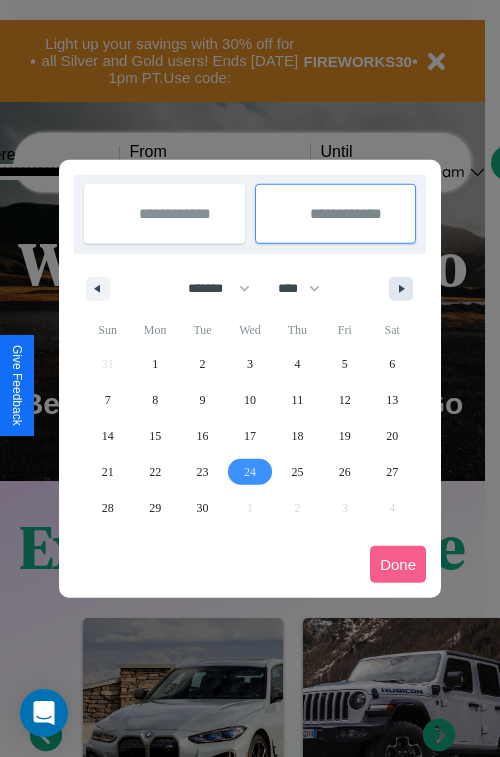 click at bounding box center (405, 289) 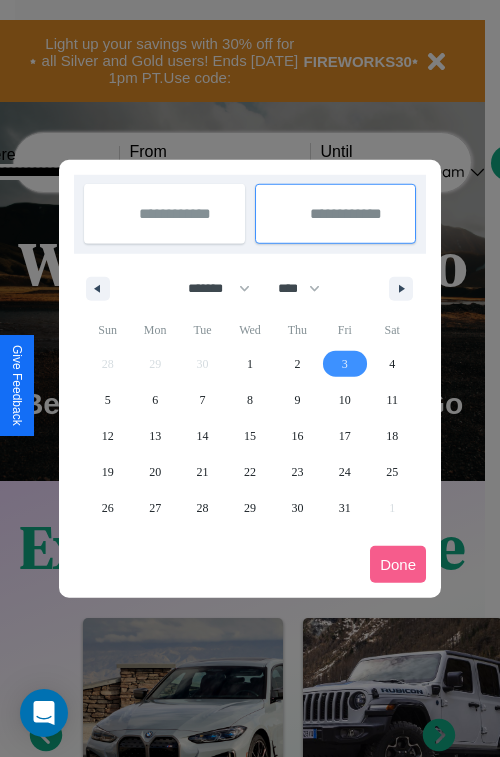 click on "3" at bounding box center (345, 364) 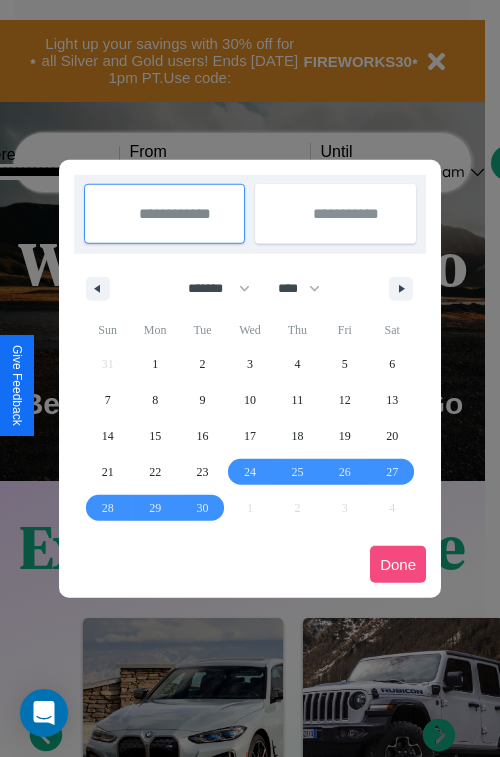 click on "Done" at bounding box center [398, 564] 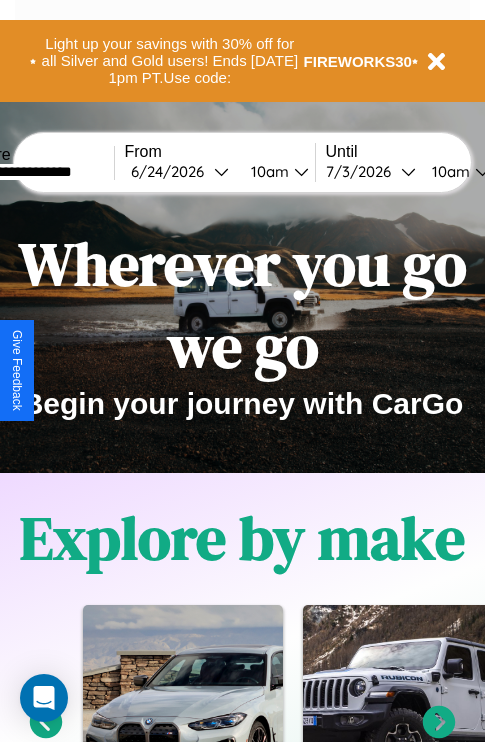 scroll, scrollTop: 0, scrollLeft: 72, axis: horizontal 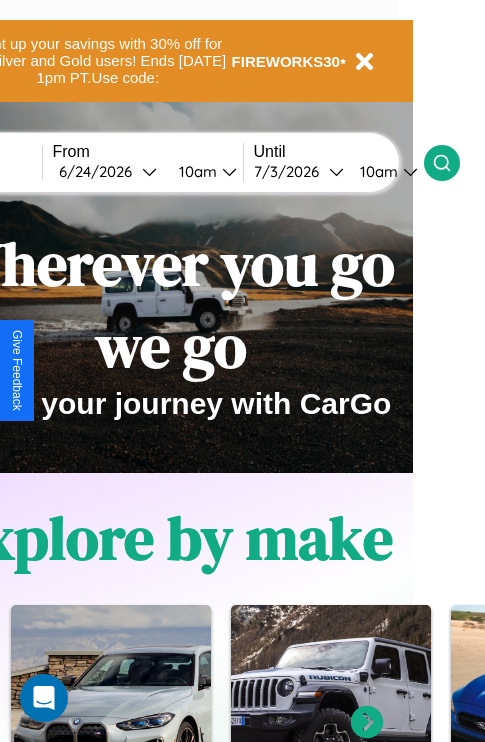 click 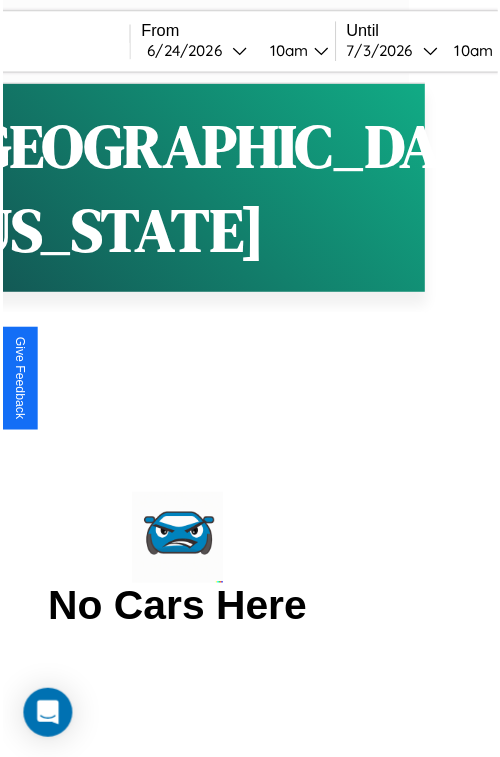 scroll, scrollTop: 0, scrollLeft: 0, axis: both 